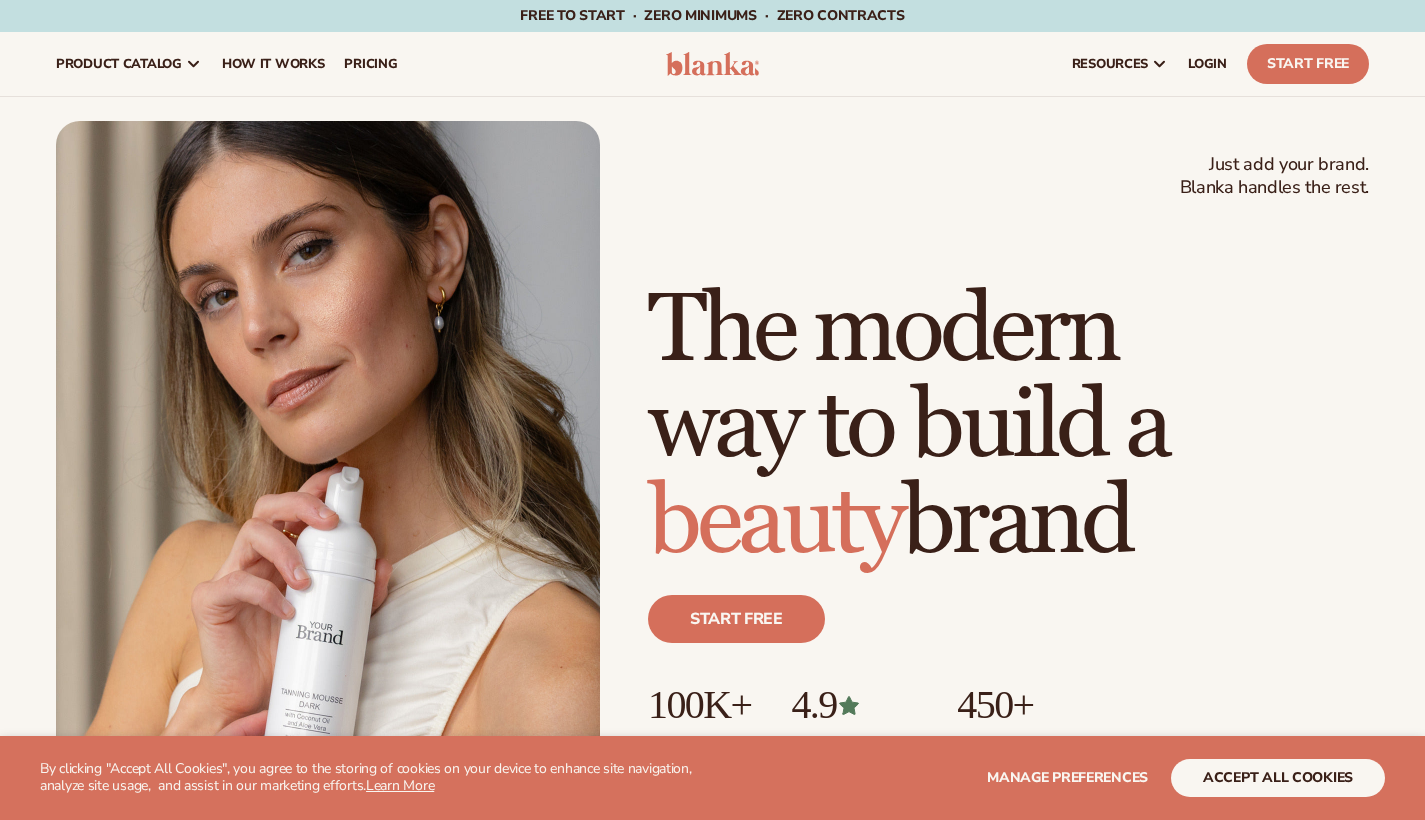 click on "LOGIN" at bounding box center (1207, 64) 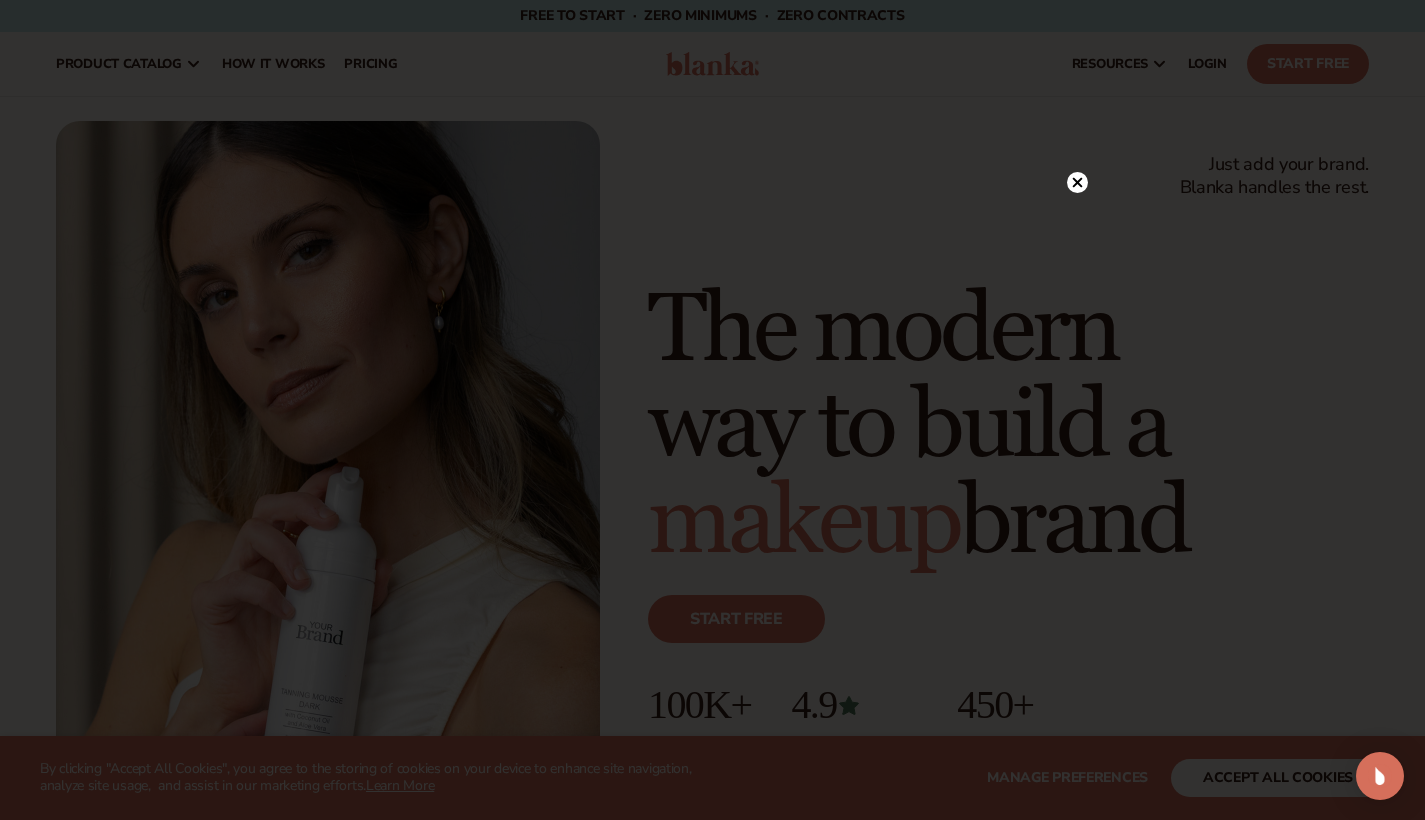 scroll, scrollTop: 0, scrollLeft: 0, axis: both 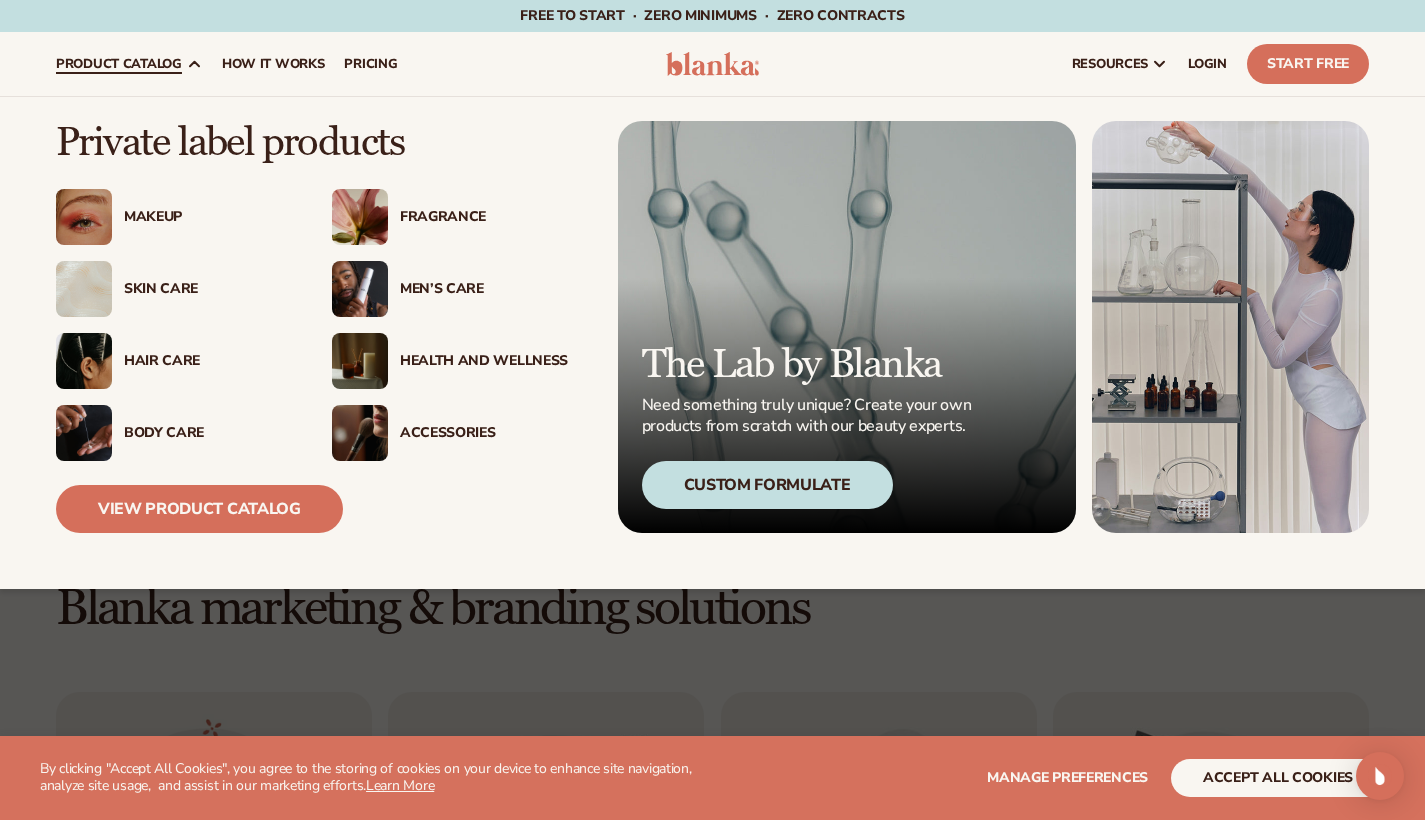click on "Men’s Care" at bounding box center [484, 289] 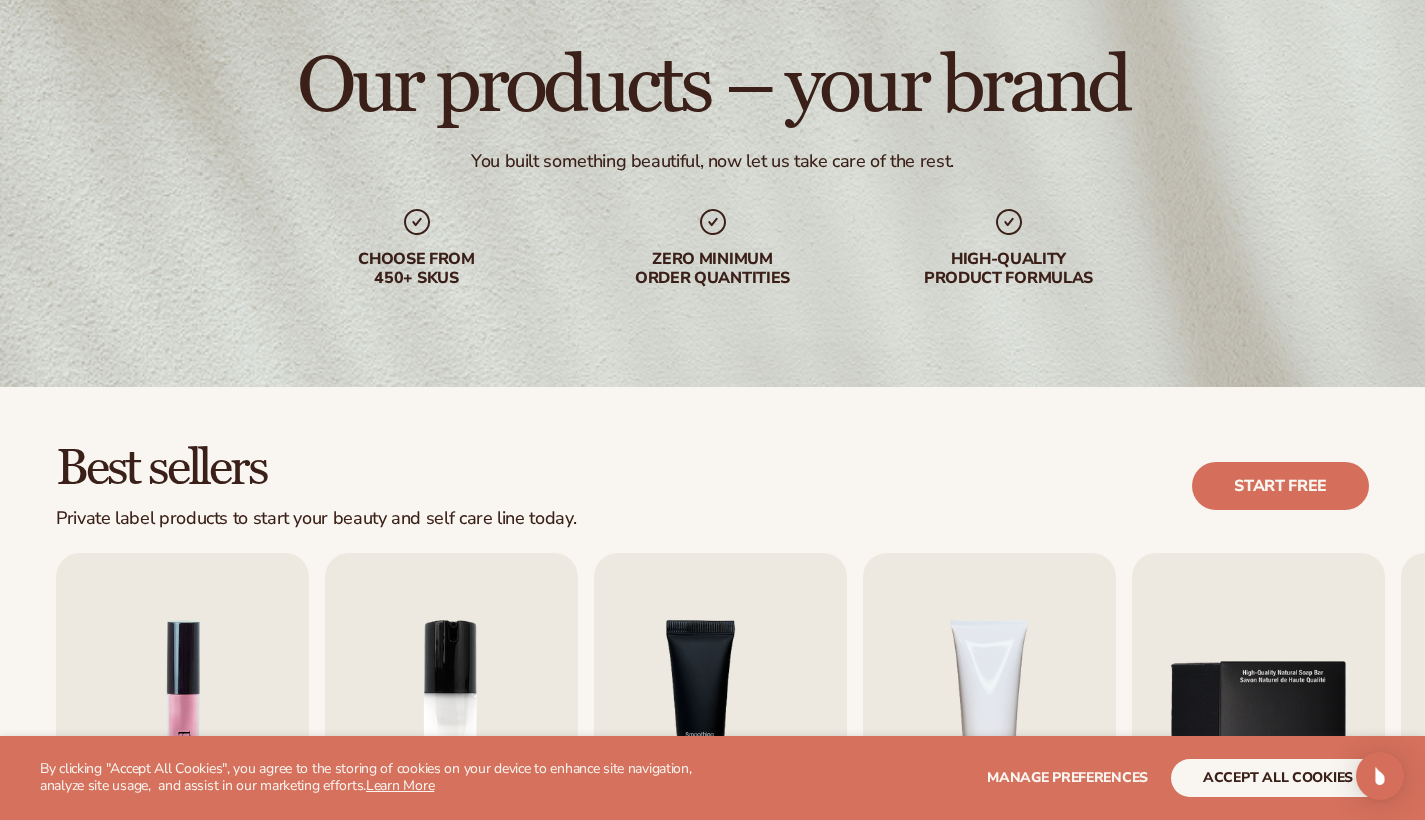 scroll, scrollTop: 317, scrollLeft: 0, axis: vertical 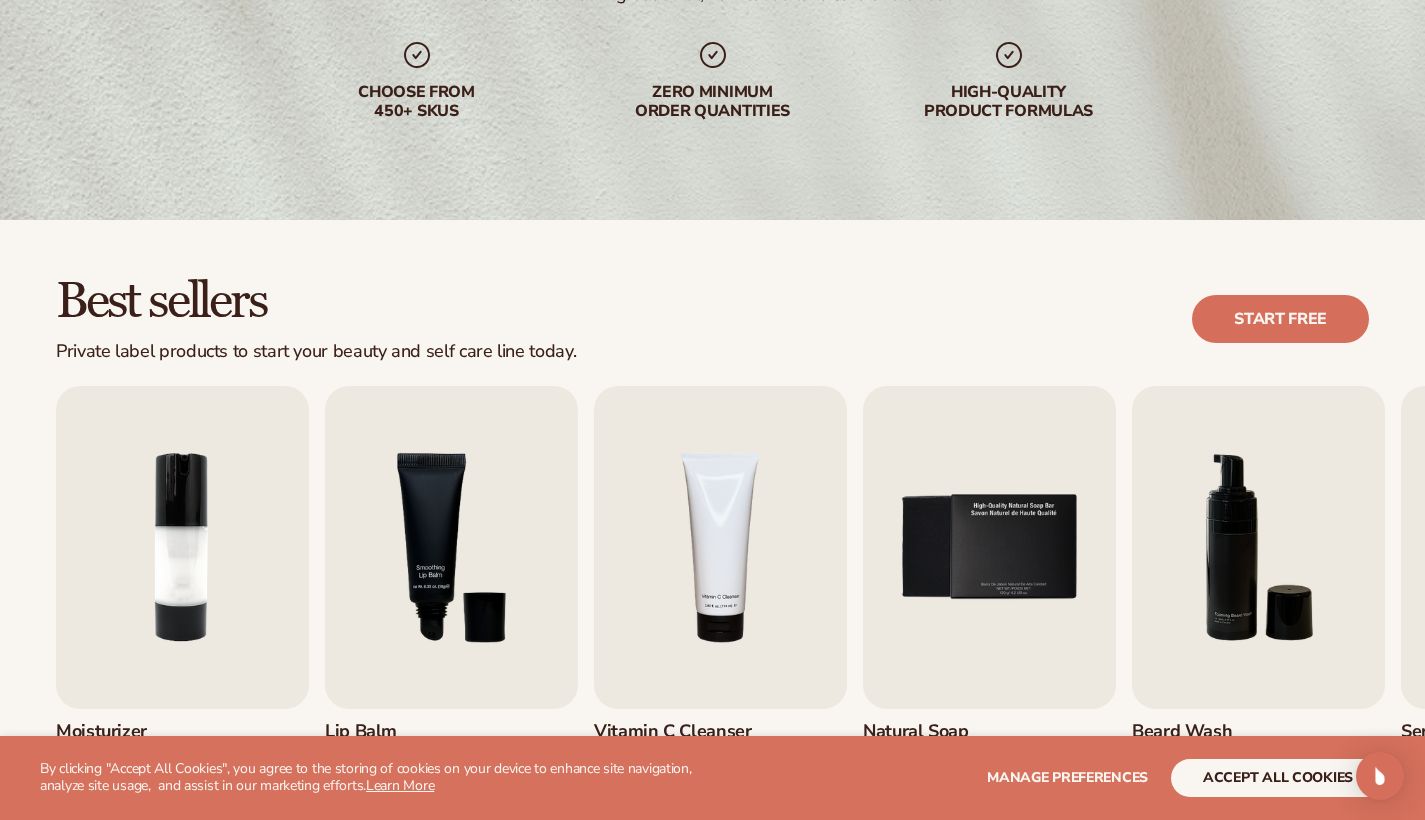 click on "accept all cookies" at bounding box center (1278, 778) 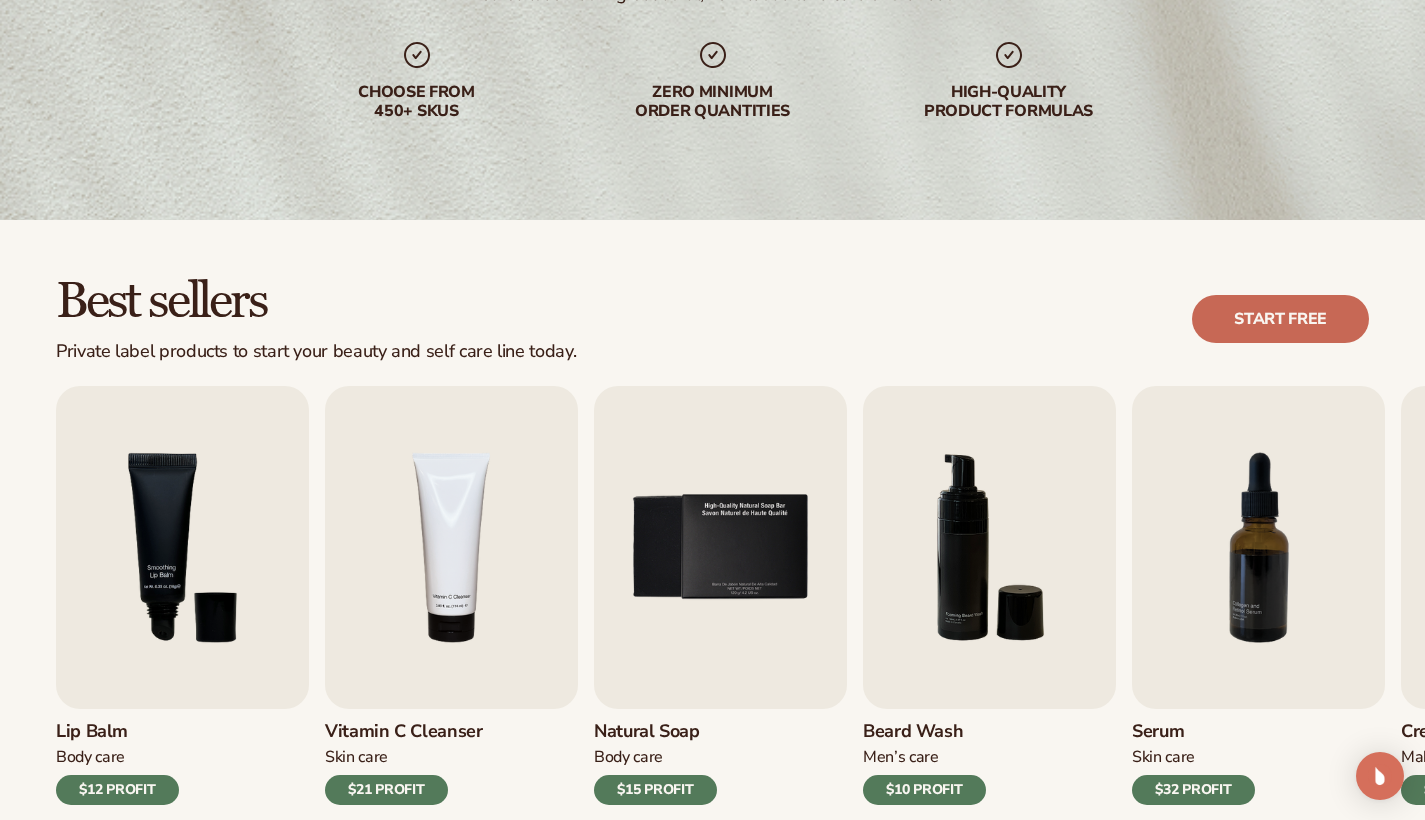 click on "Start free" at bounding box center [1280, 319] 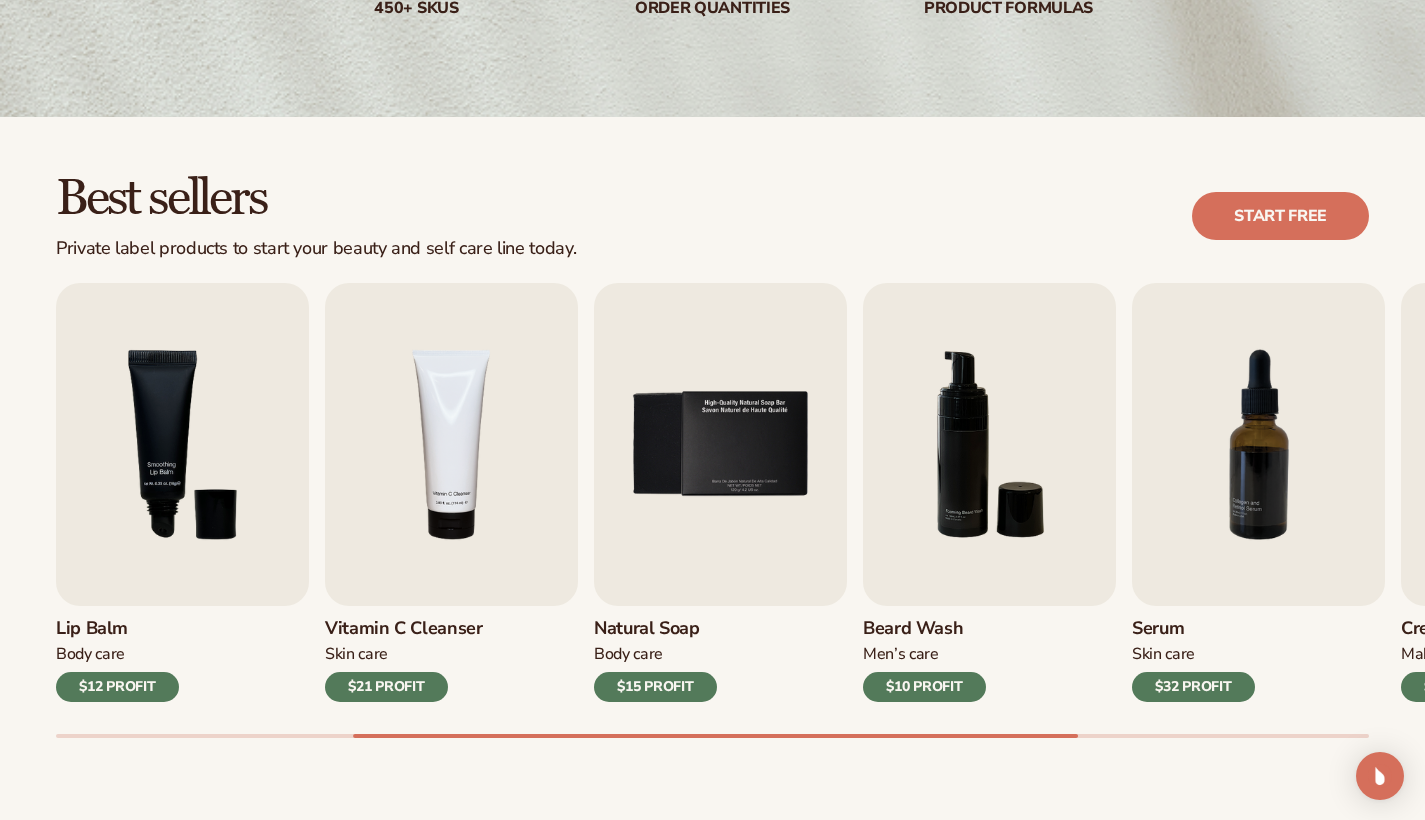 scroll, scrollTop: 424, scrollLeft: 0, axis: vertical 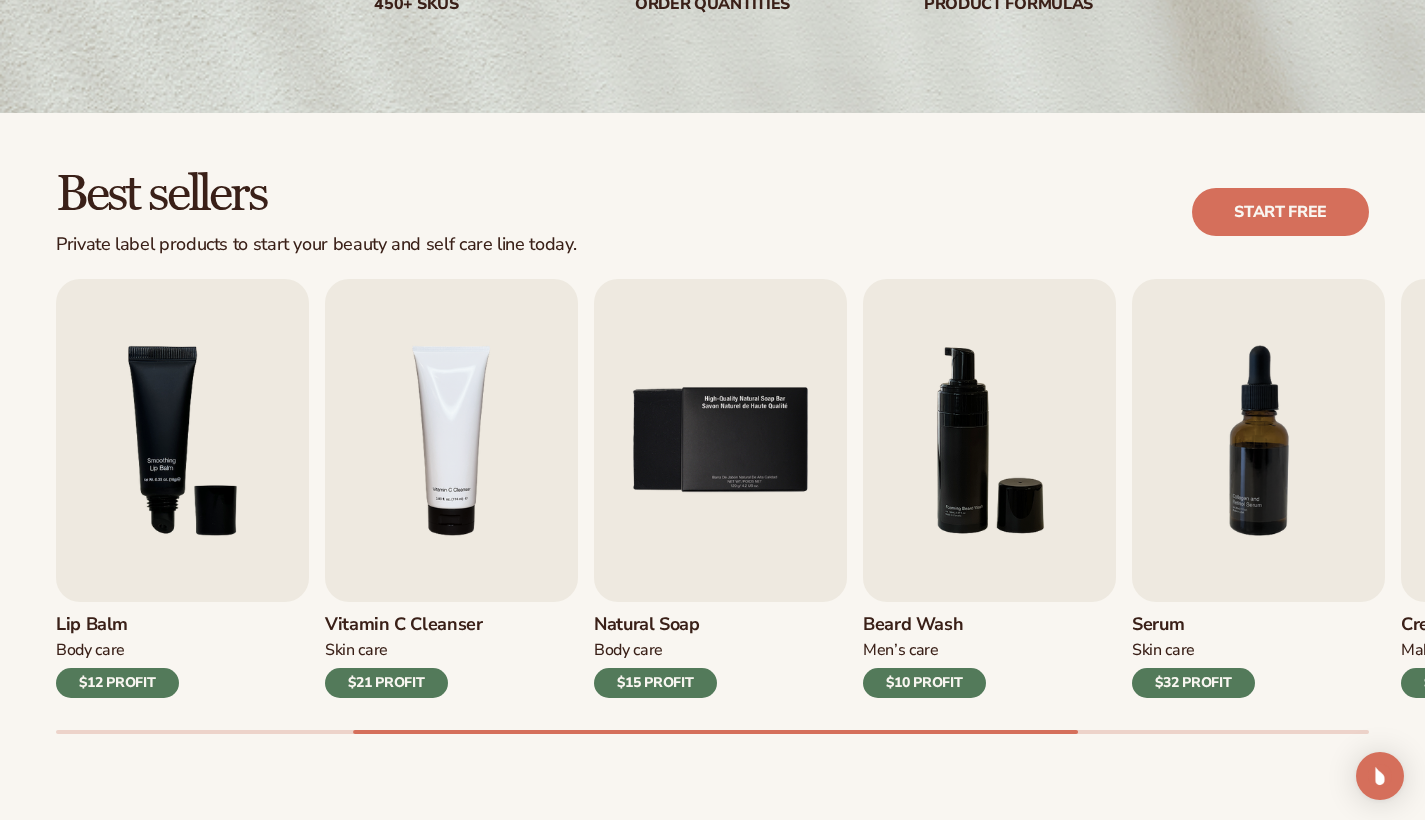 click on "$15 PROFIT" at bounding box center (655, 683) 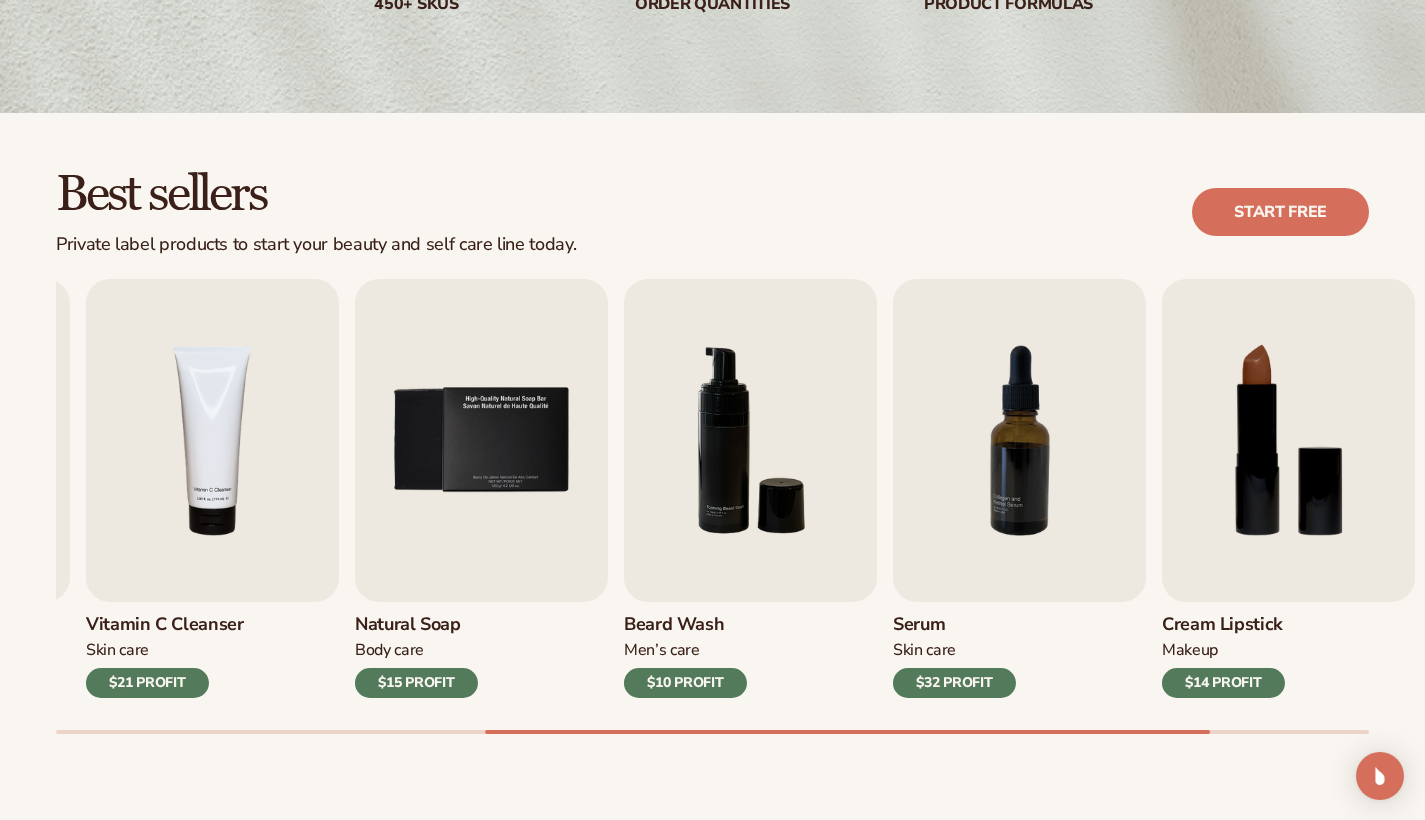 click on "Lip Gloss
Makeup
$16 PROFIT
Moisturizer
Skin Care
$17 PROFIT
Lip Balm
Body Care
Makeup" at bounding box center [740, 506] 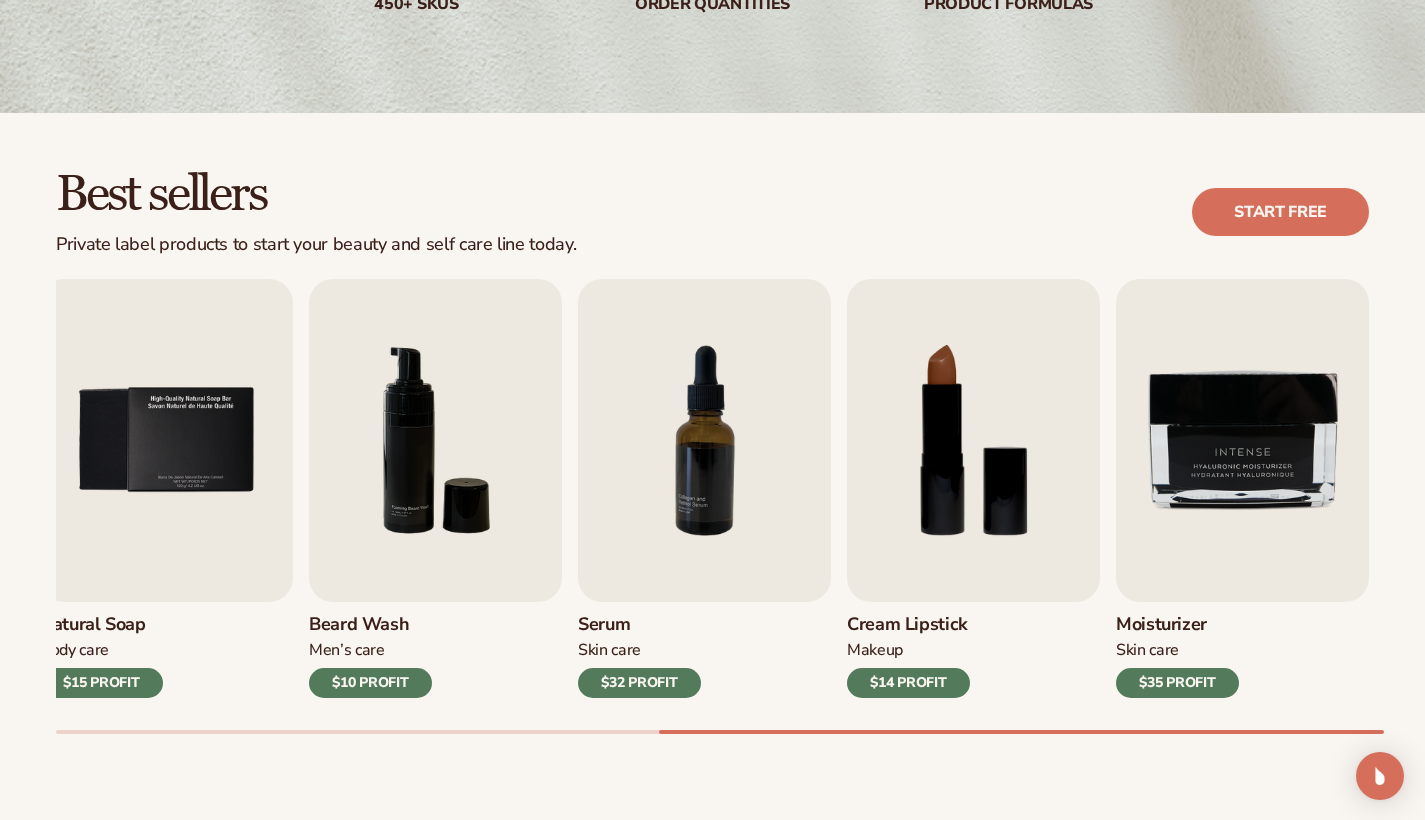 click at bounding box center (1021, 732) 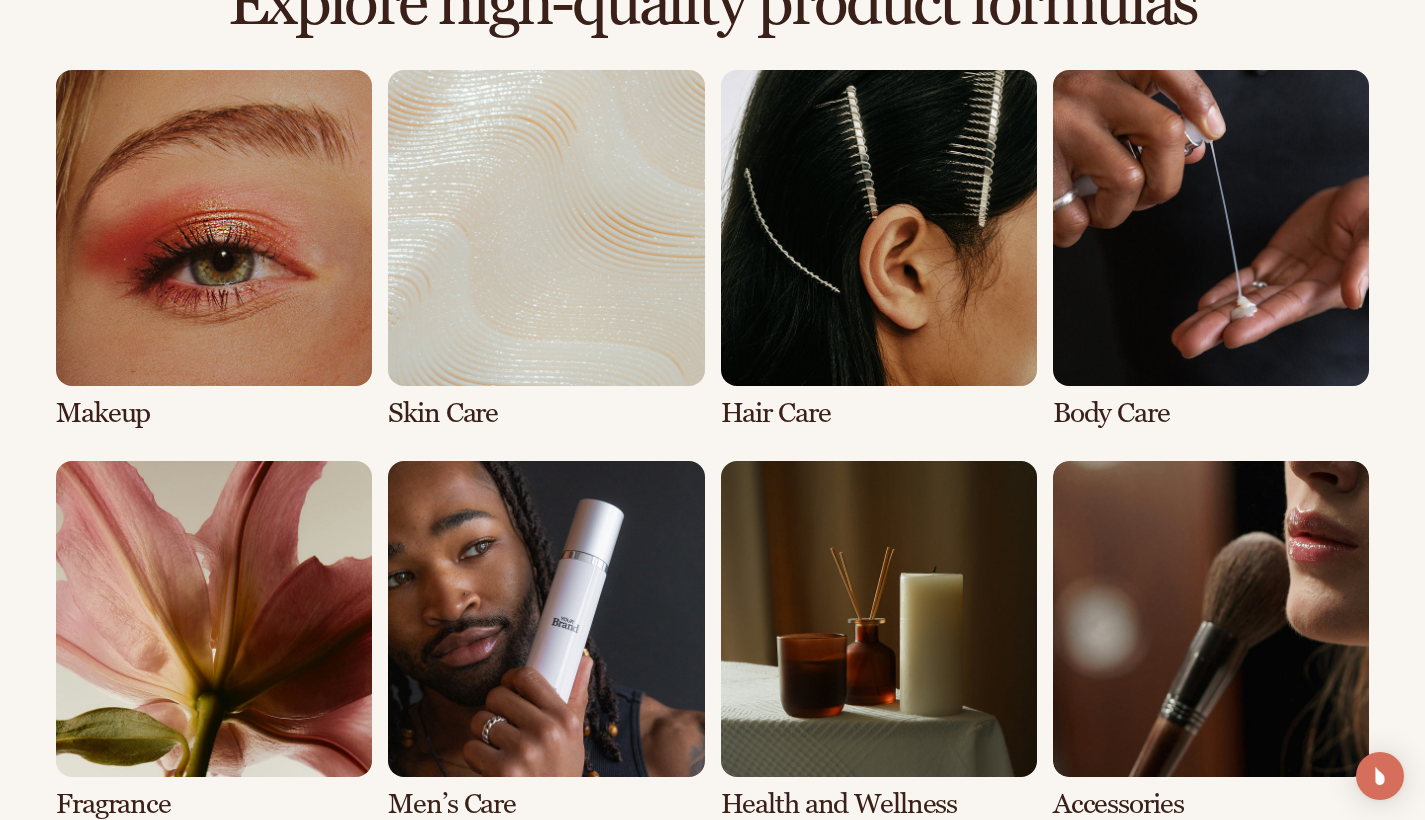 scroll, scrollTop: 1574, scrollLeft: 0, axis: vertical 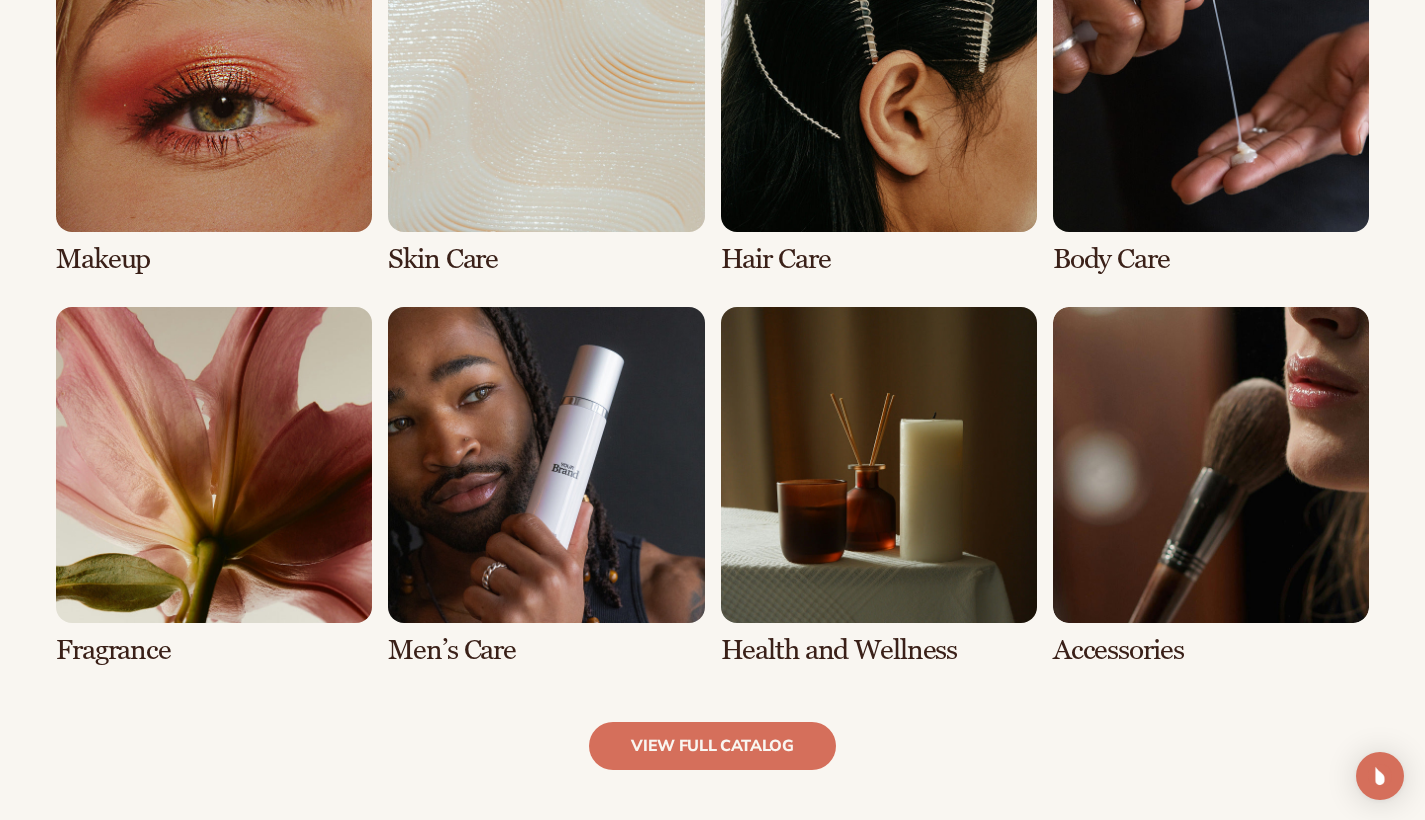click at bounding box center (546, 486) 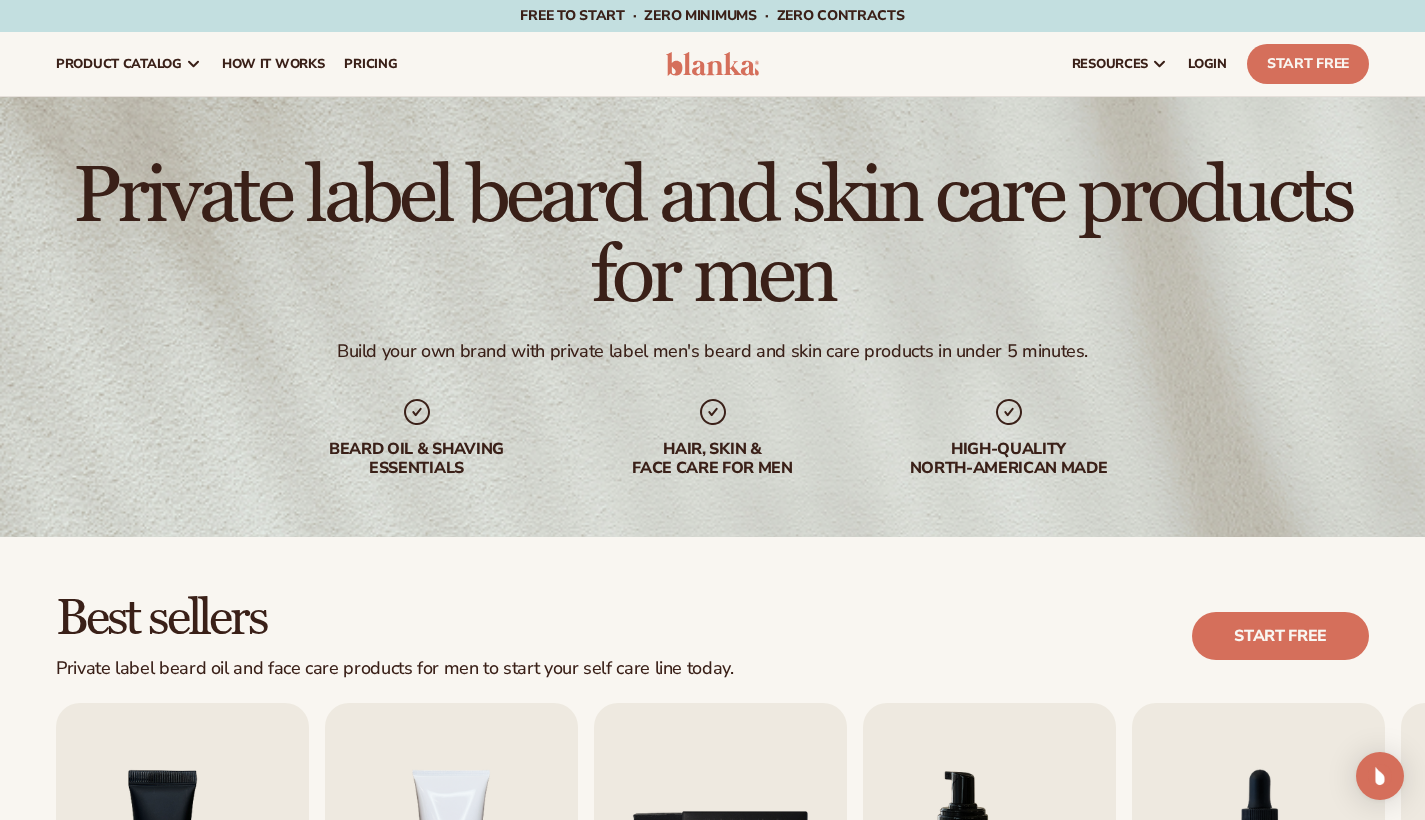 scroll, scrollTop: 341, scrollLeft: 0, axis: vertical 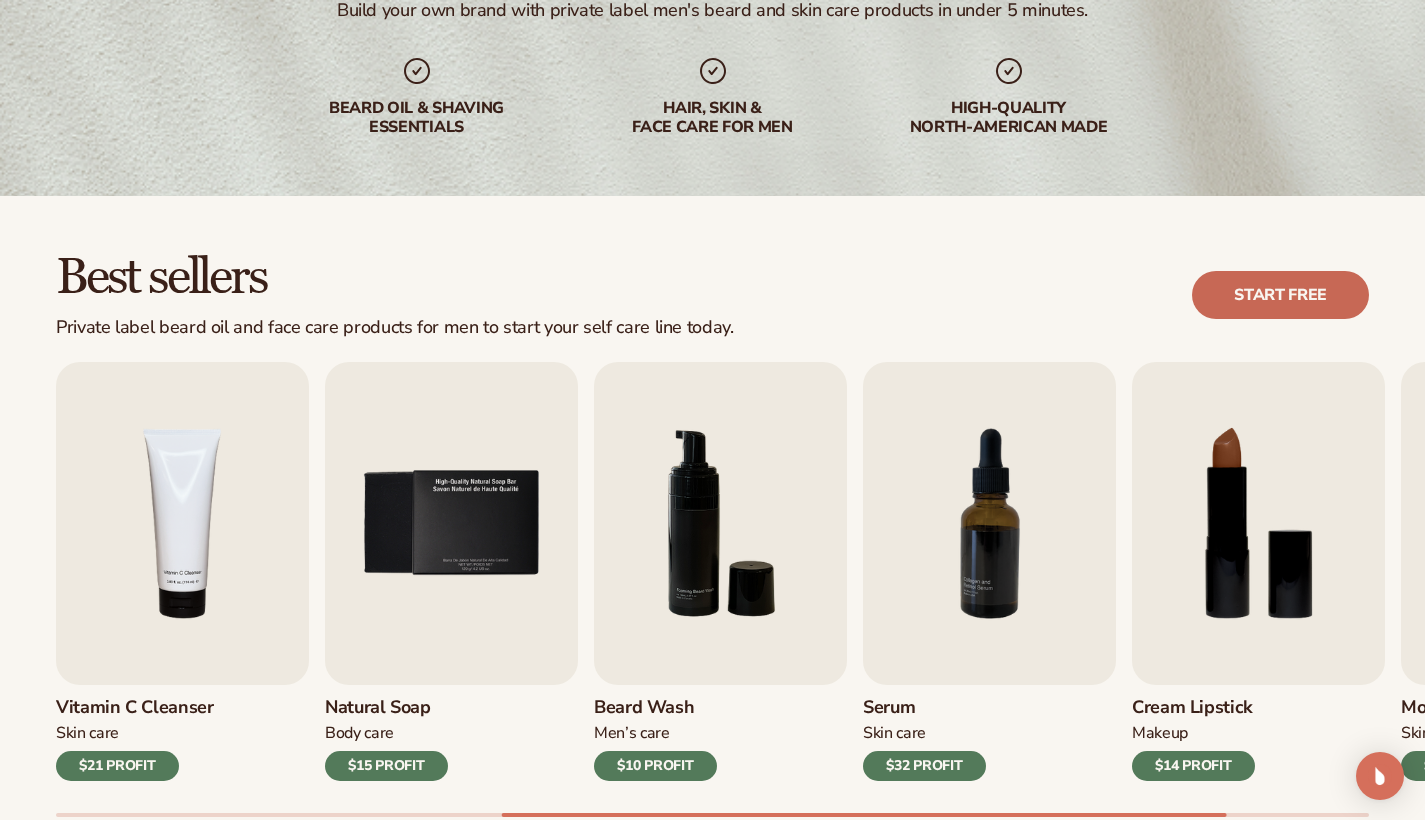 click on "Start free" at bounding box center [1280, 295] 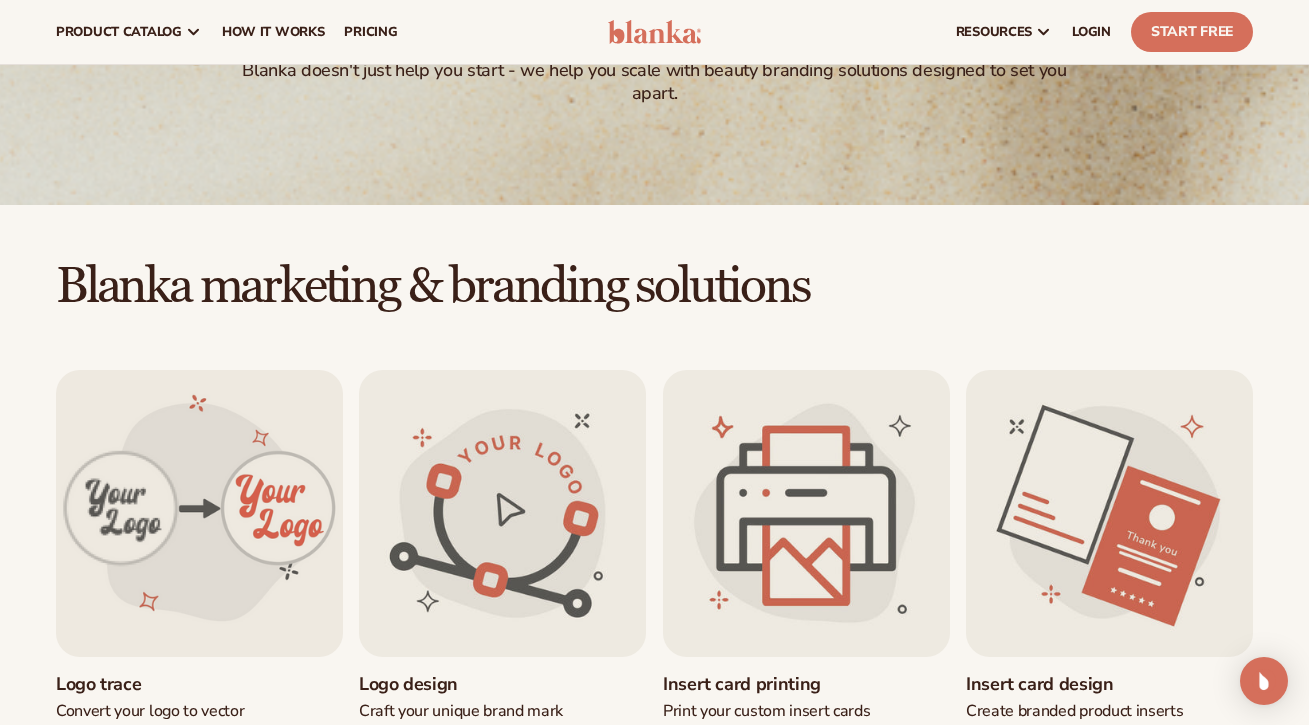 scroll, scrollTop: 0, scrollLeft: 0, axis: both 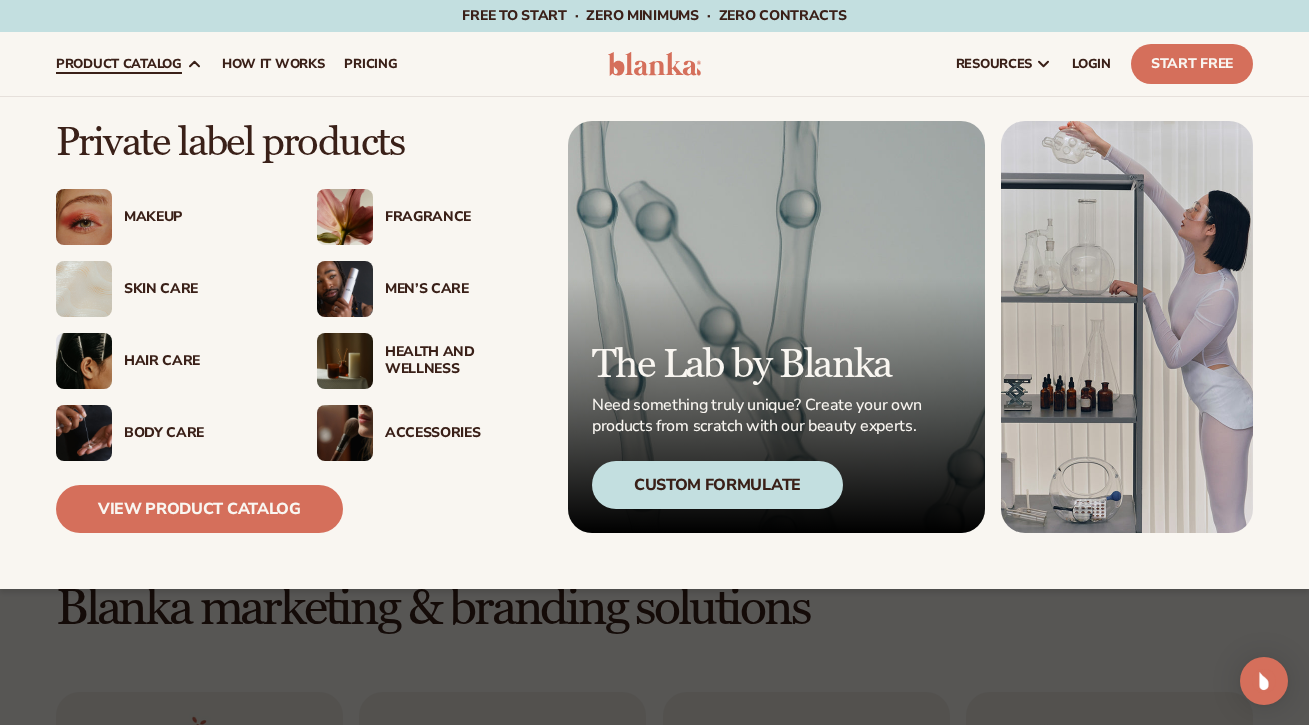 click on "Men’s Care" at bounding box center (461, 289) 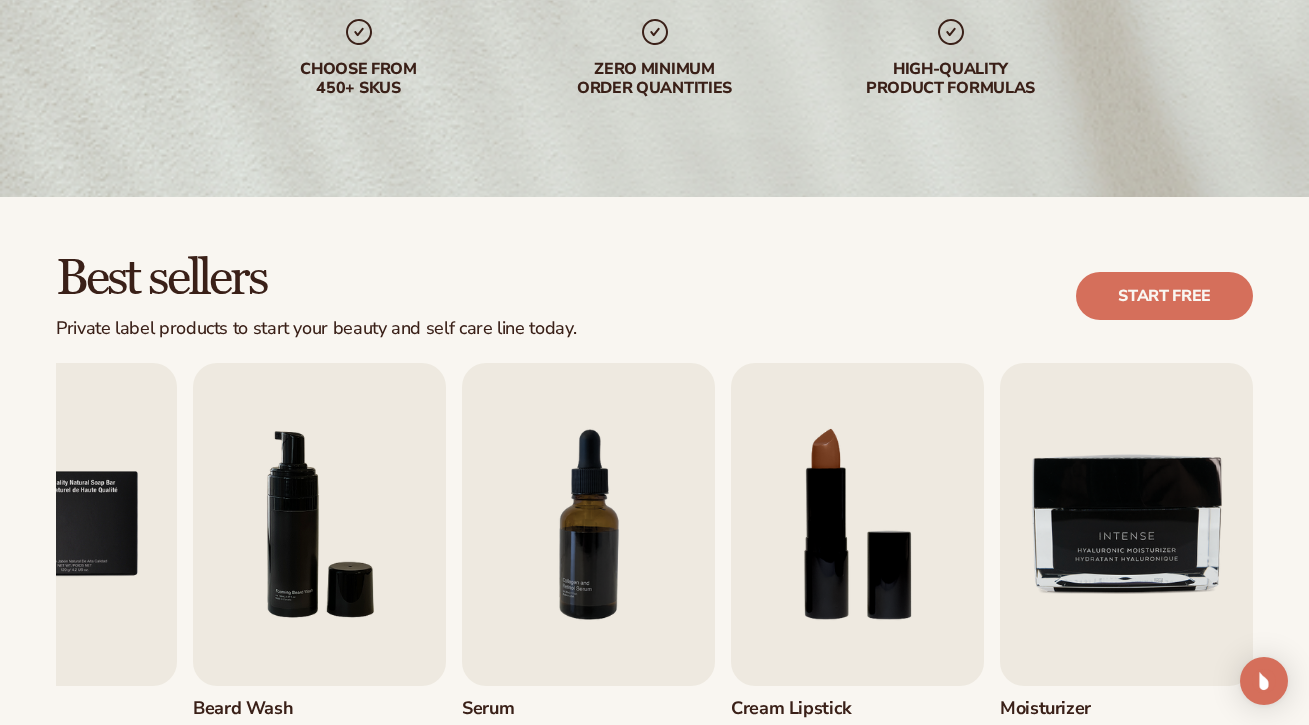 scroll, scrollTop: 344, scrollLeft: 0, axis: vertical 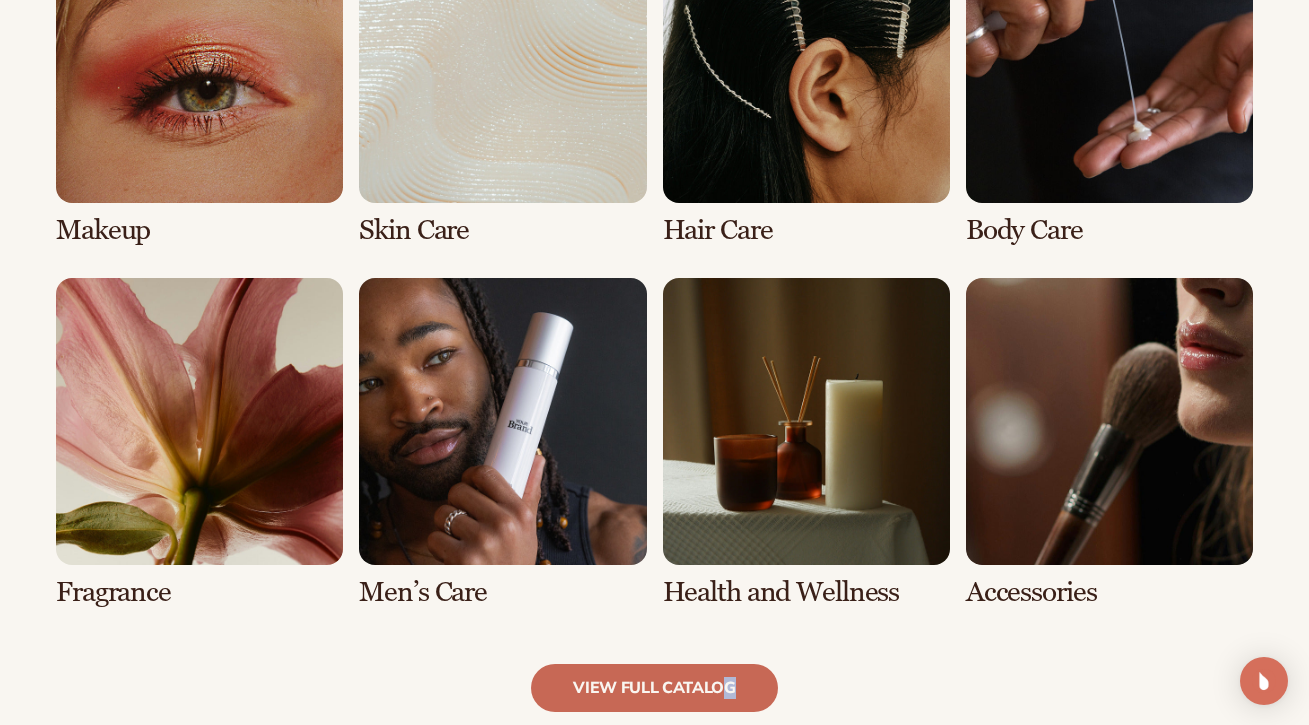 click on "view full catalog" at bounding box center (654, 688) 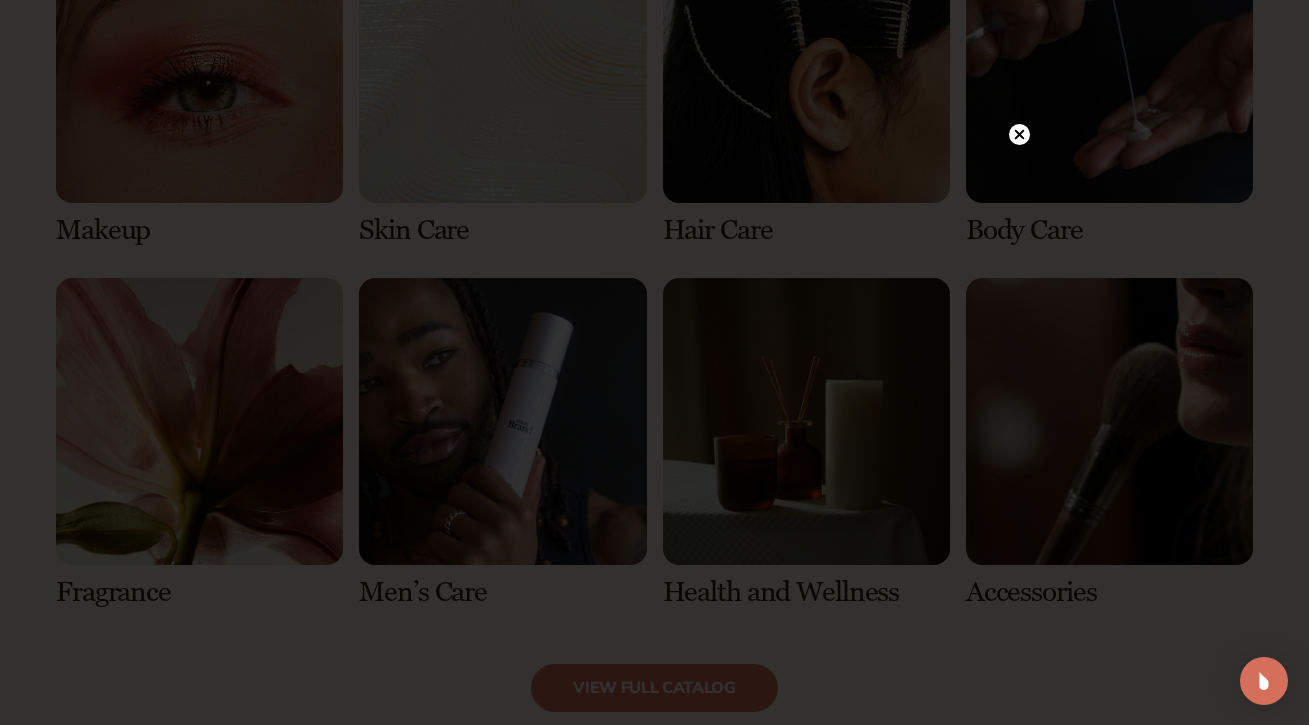 click 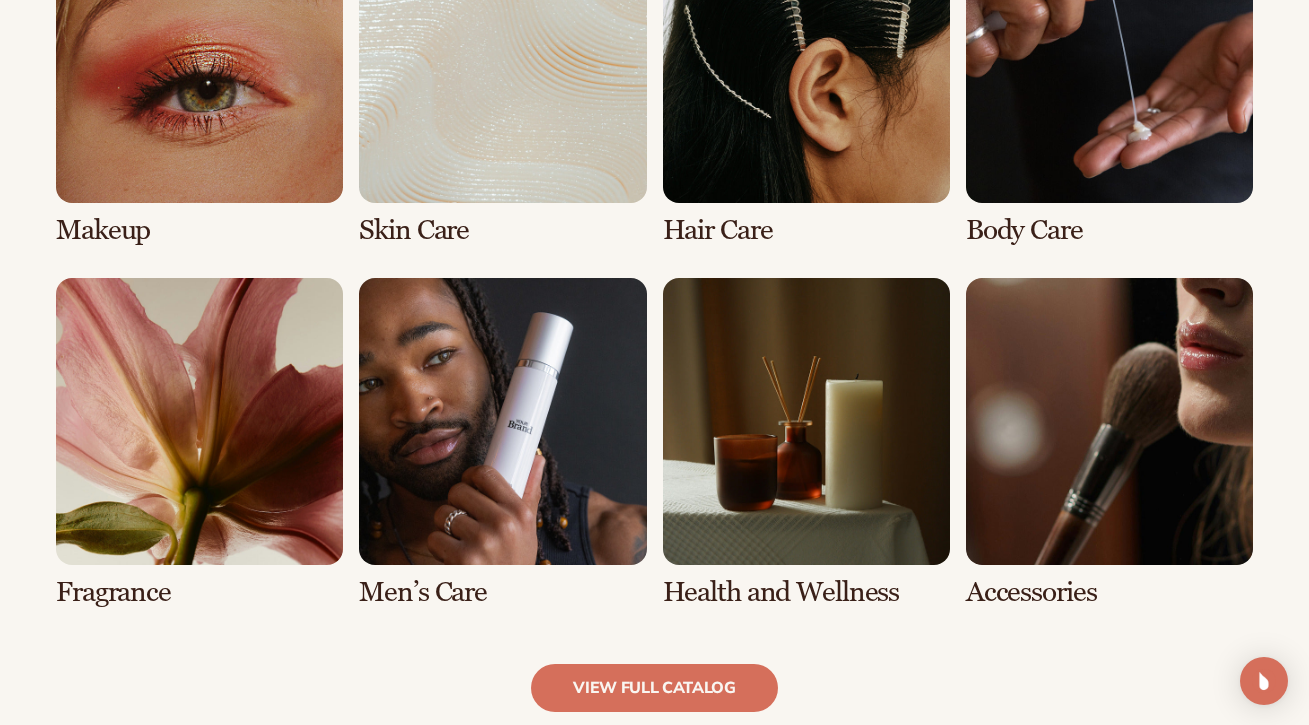 click at bounding box center (502, 443) 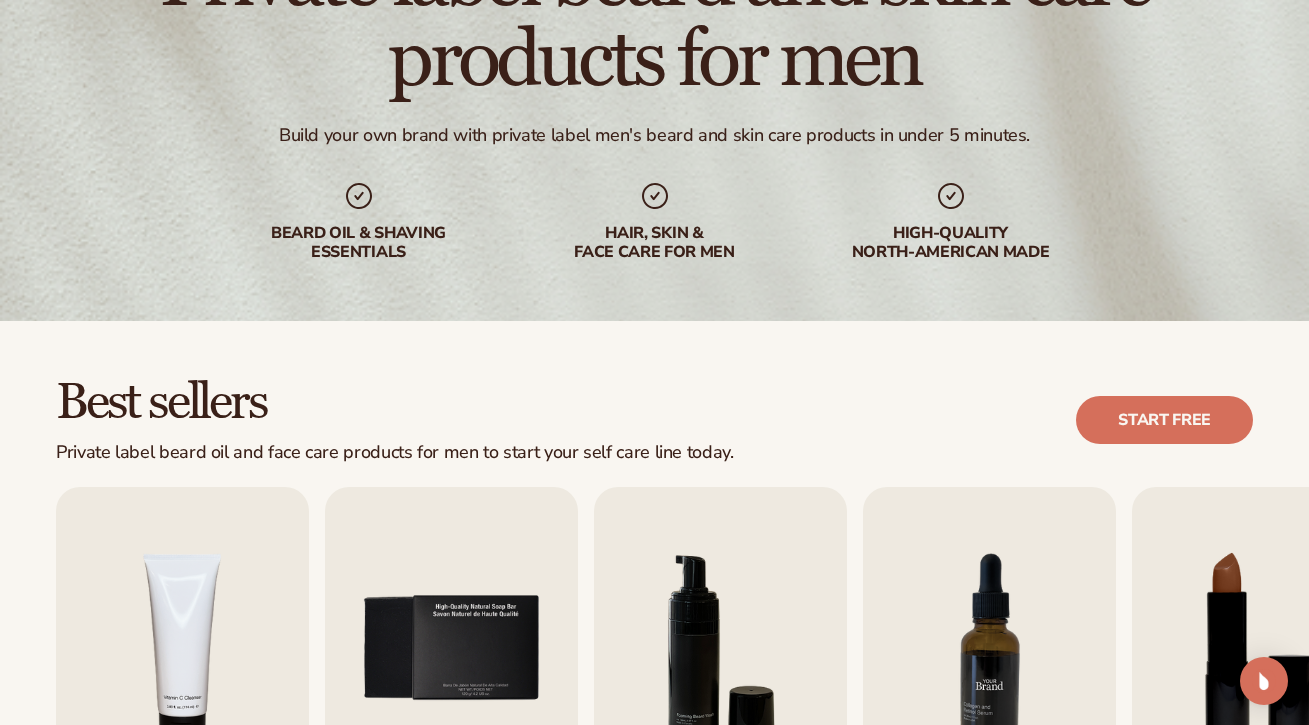 scroll, scrollTop: 244, scrollLeft: 0, axis: vertical 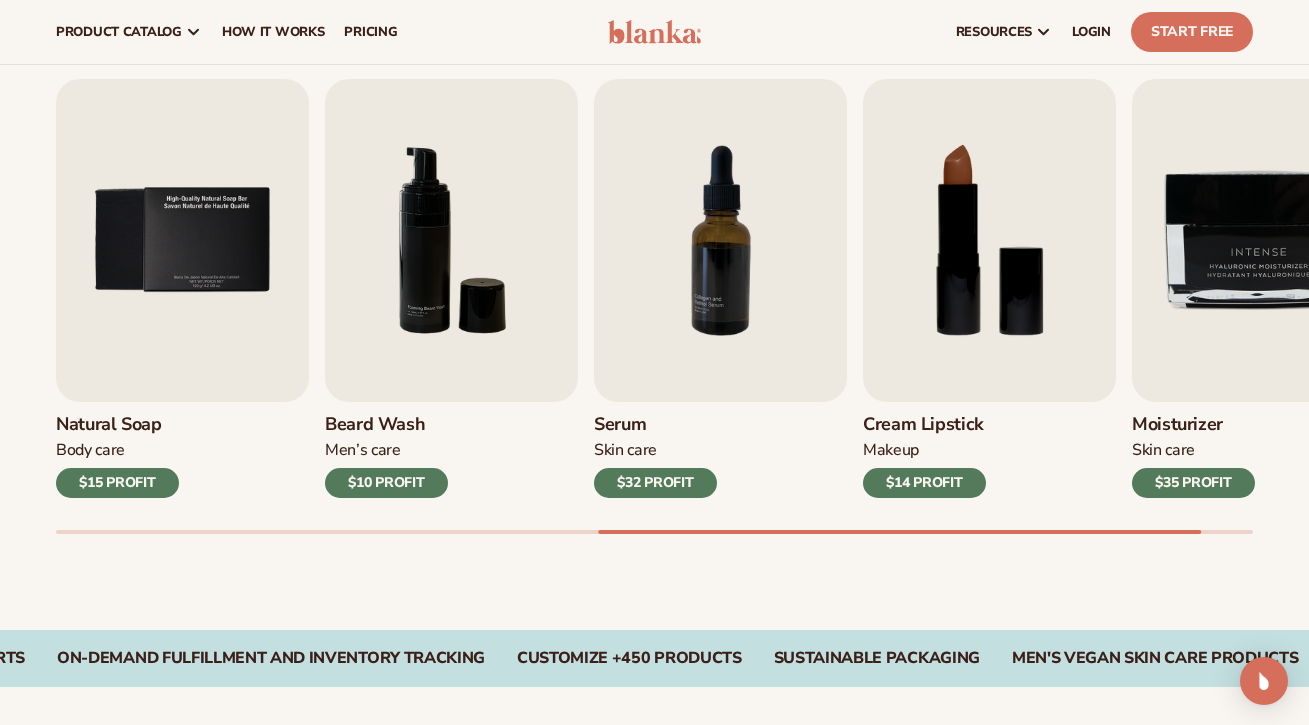 click on "$10 PROFIT" at bounding box center (386, 483) 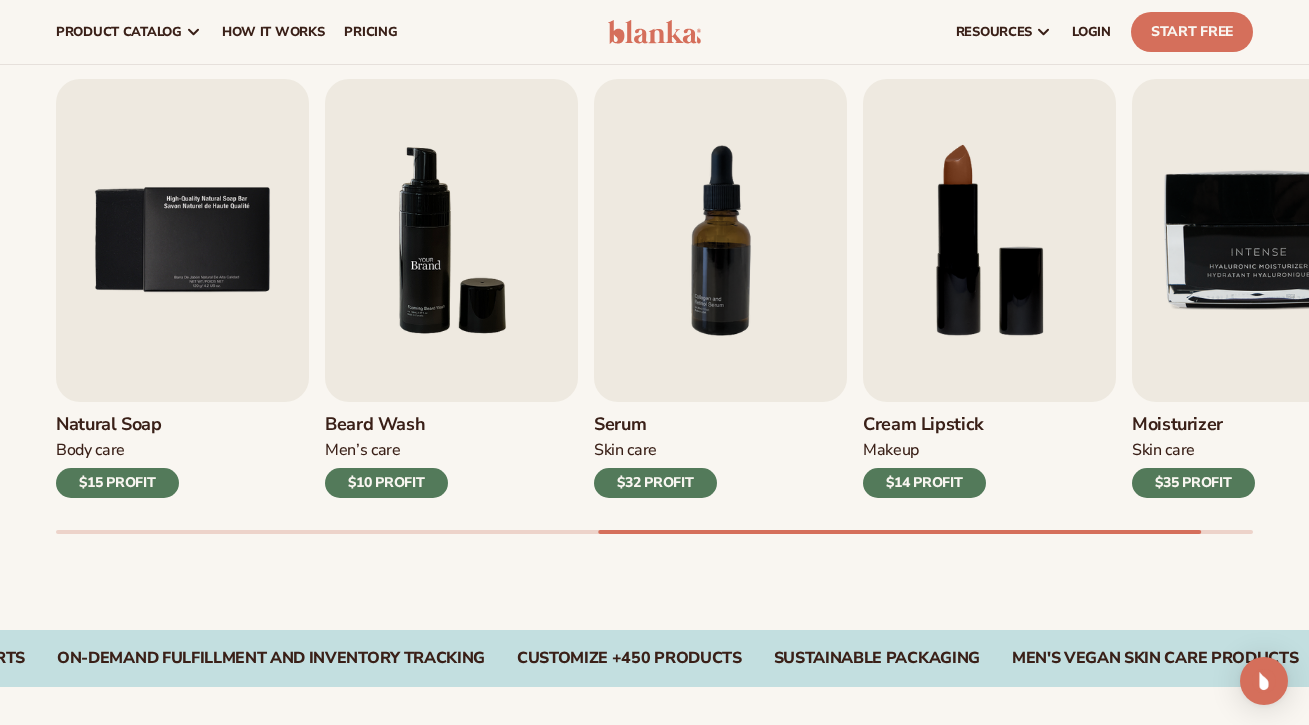 click at bounding box center [451, 240] 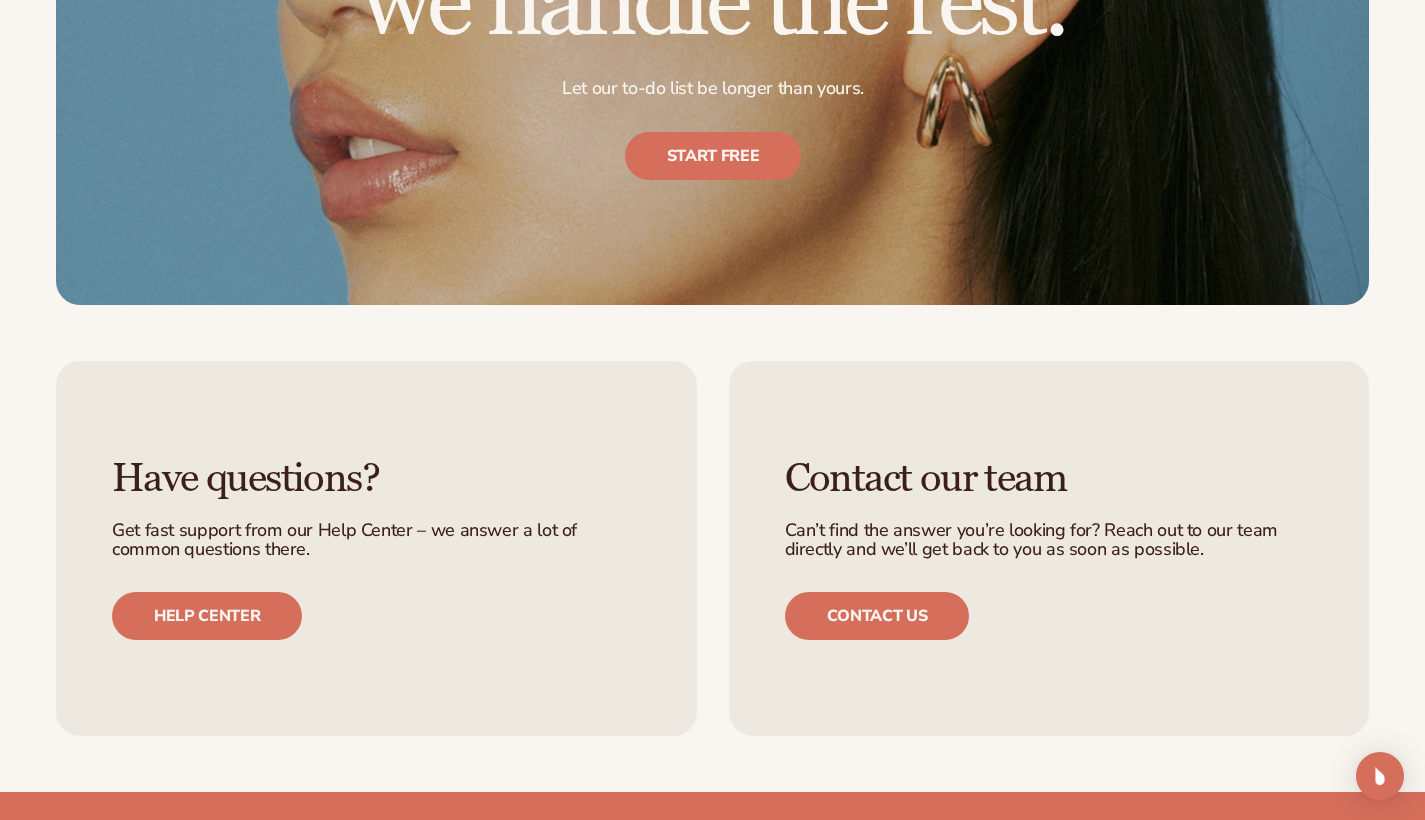 scroll, scrollTop: 3931, scrollLeft: 0, axis: vertical 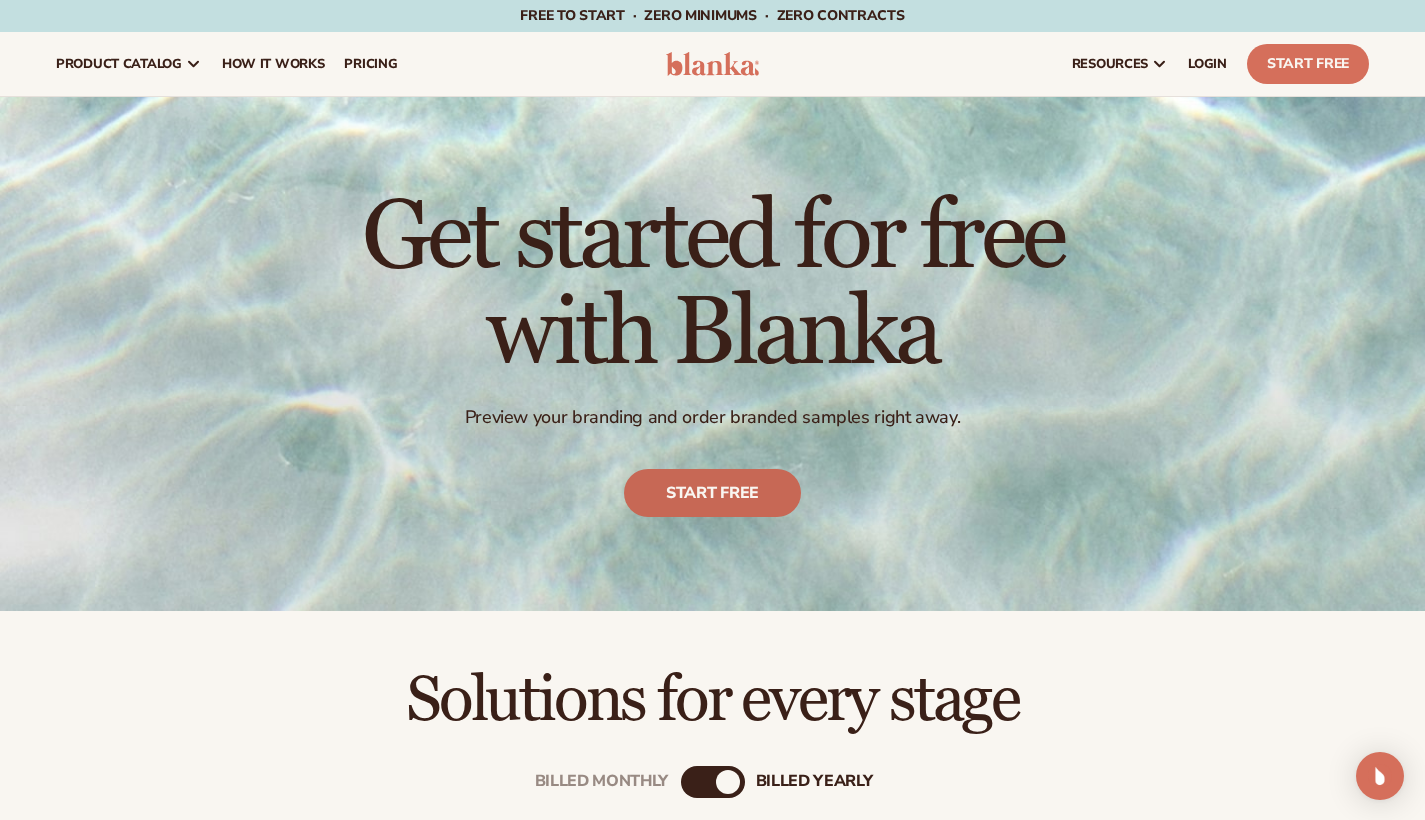 click on "Start free" at bounding box center (712, 494) 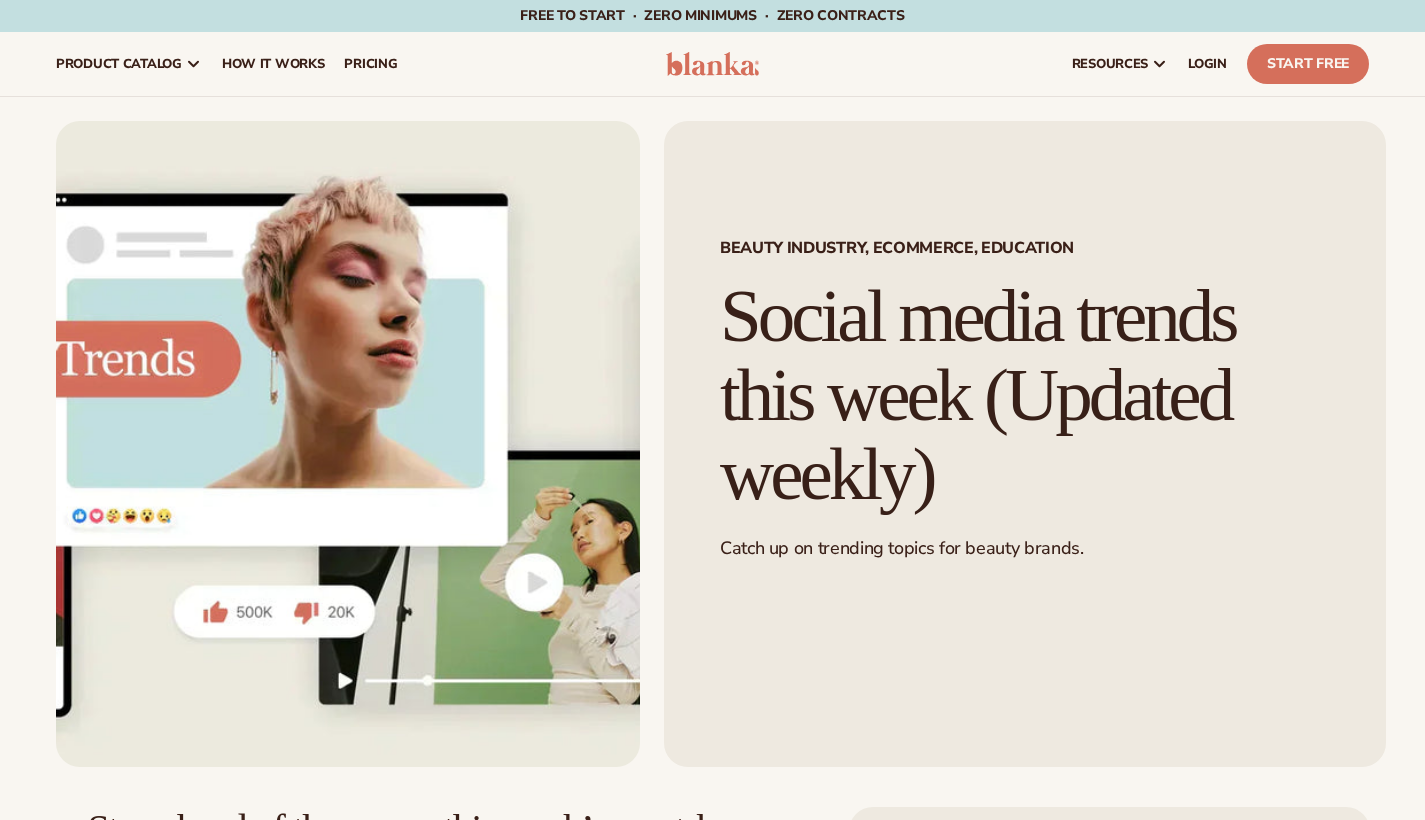 scroll, scrollTop: 0, scrollLeft: 0, axis: both 